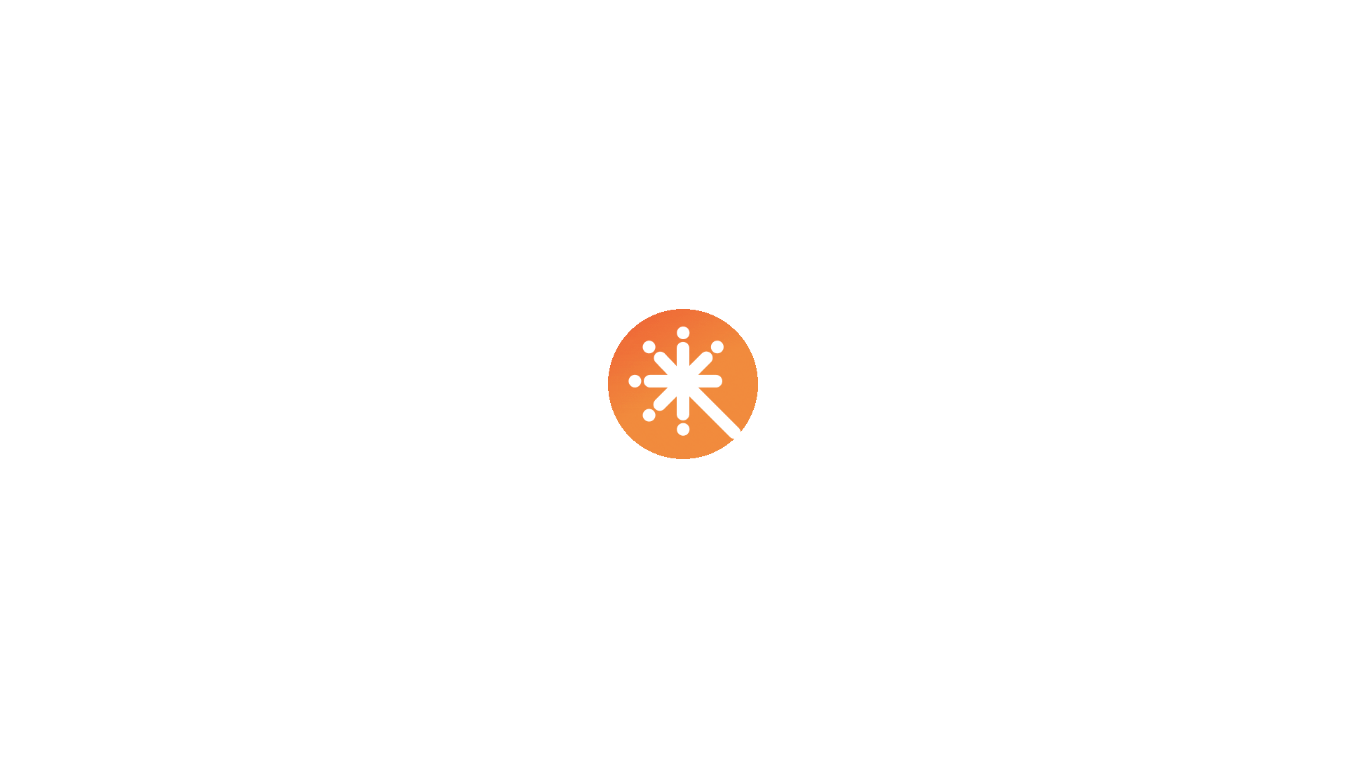 scroll, scrollTop: 0, scrollLeft: 0, axis: both 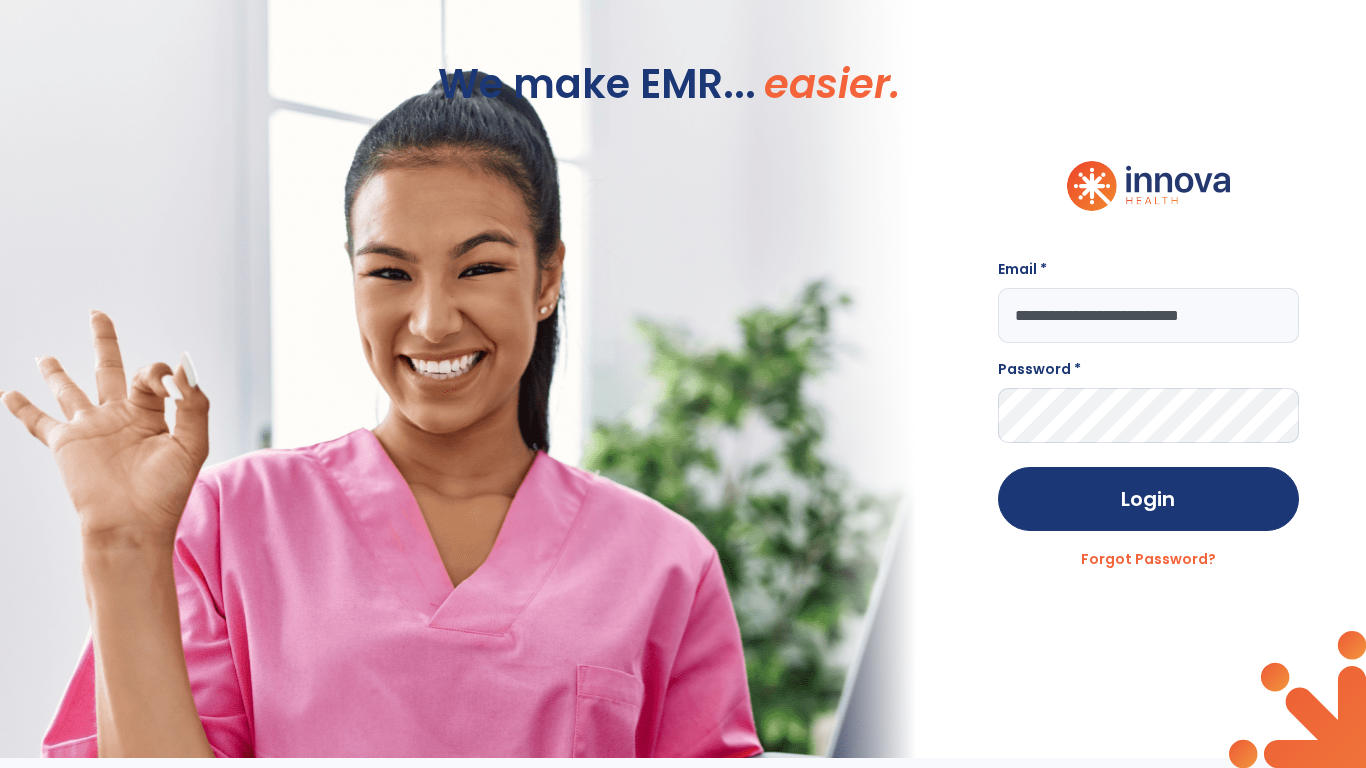 type on "**********" 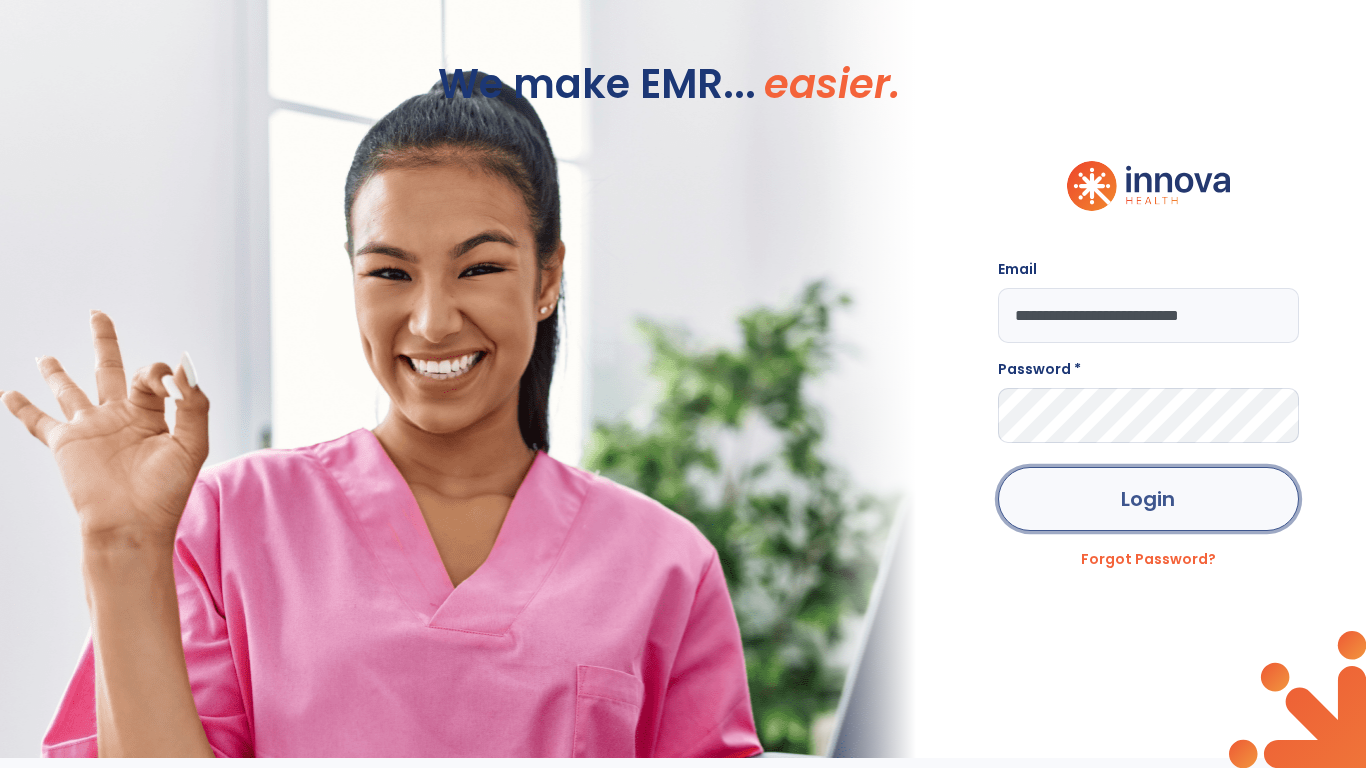 click on "Login" 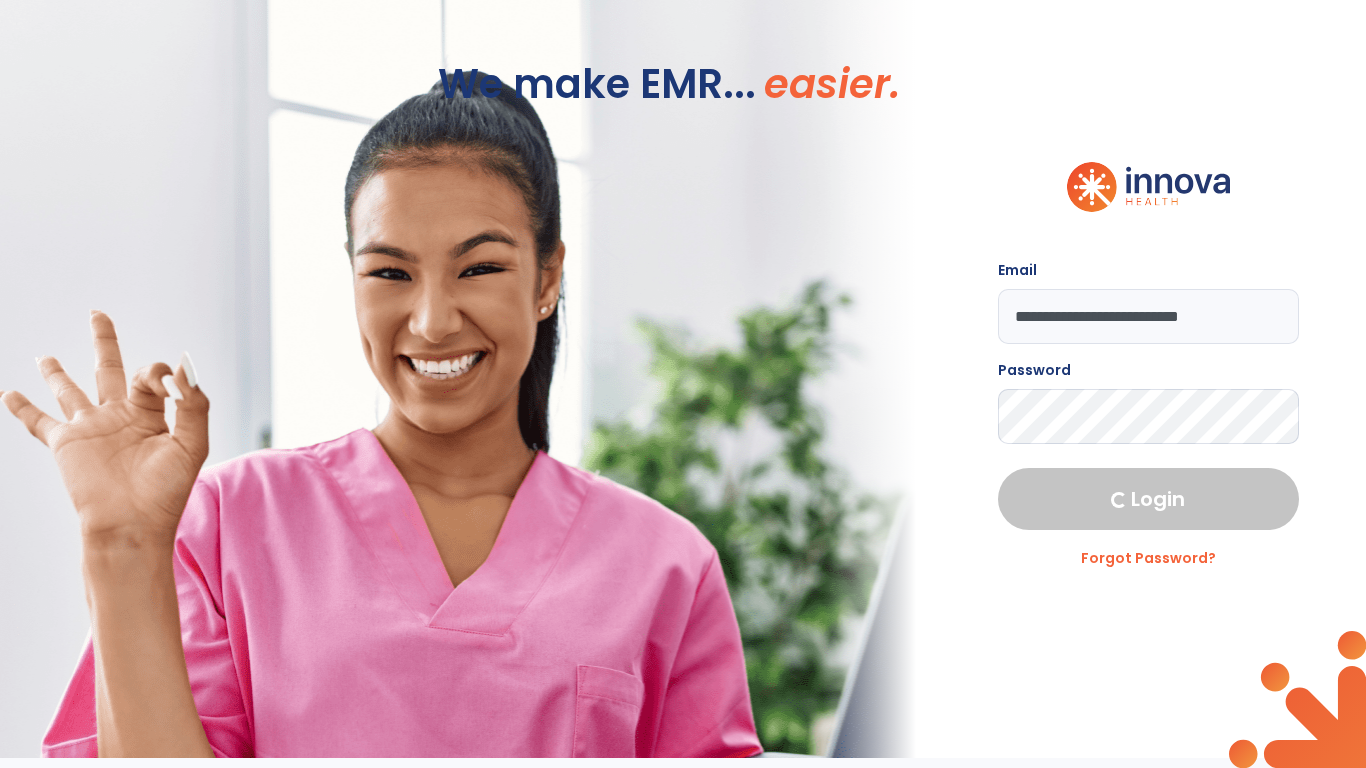 scroll, scrollTop: -10, scrollLeft: 0, axis: vertical 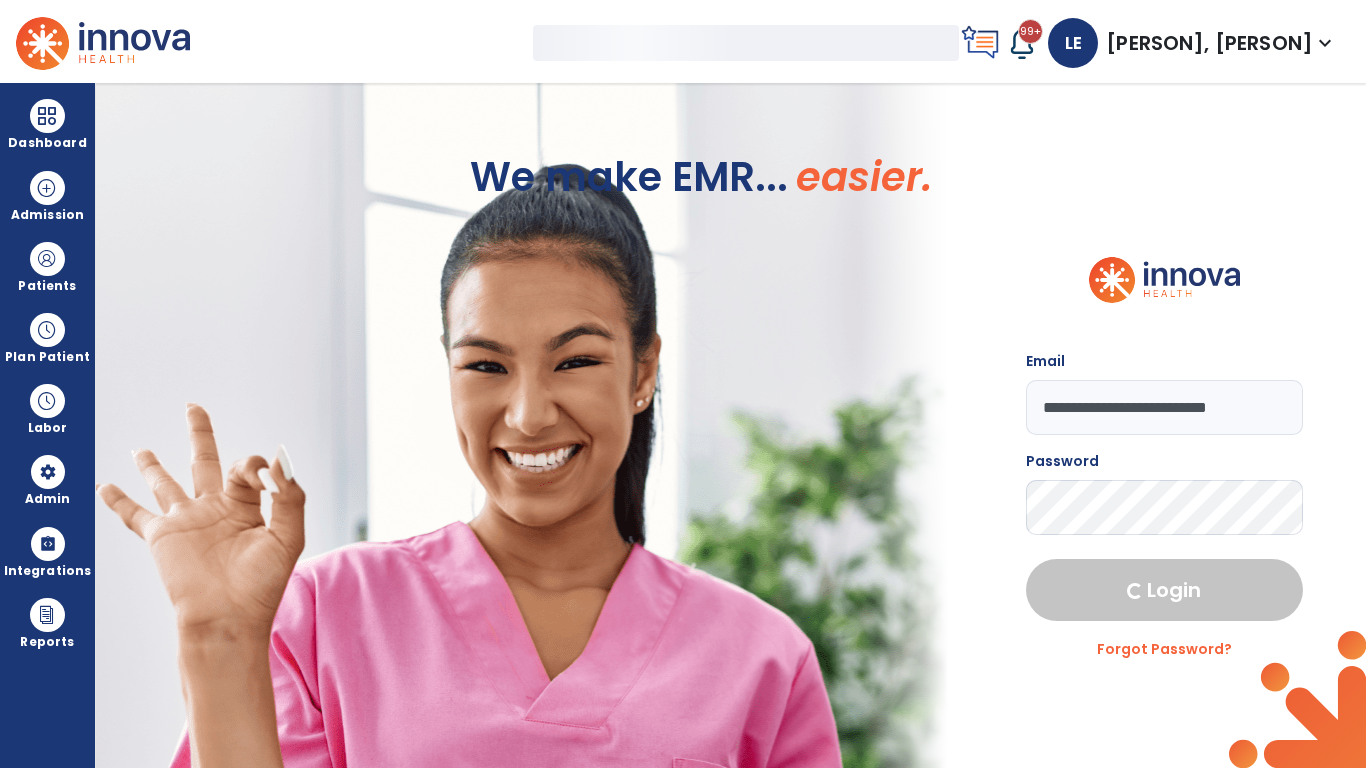 select on "***" 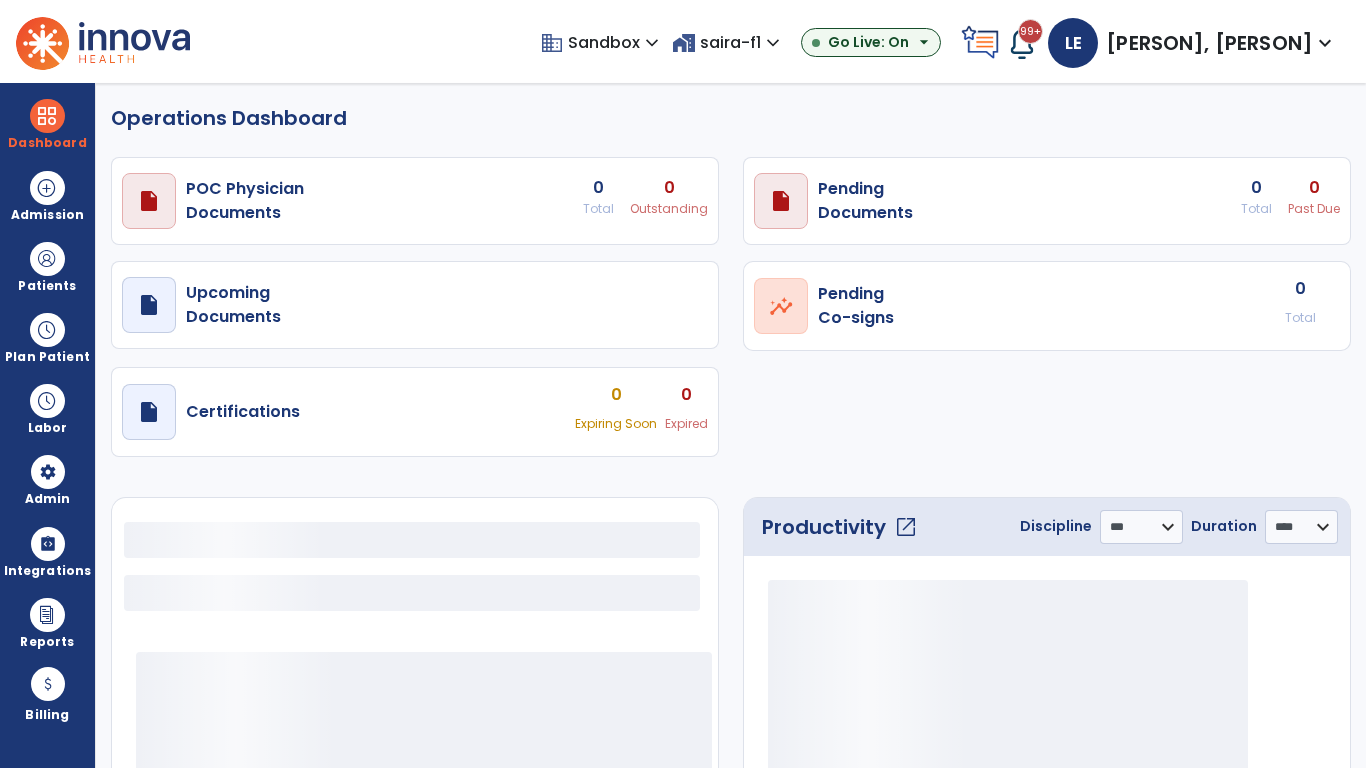 scroll, scrollTop: 0, scrollLeft: 0, axis: both 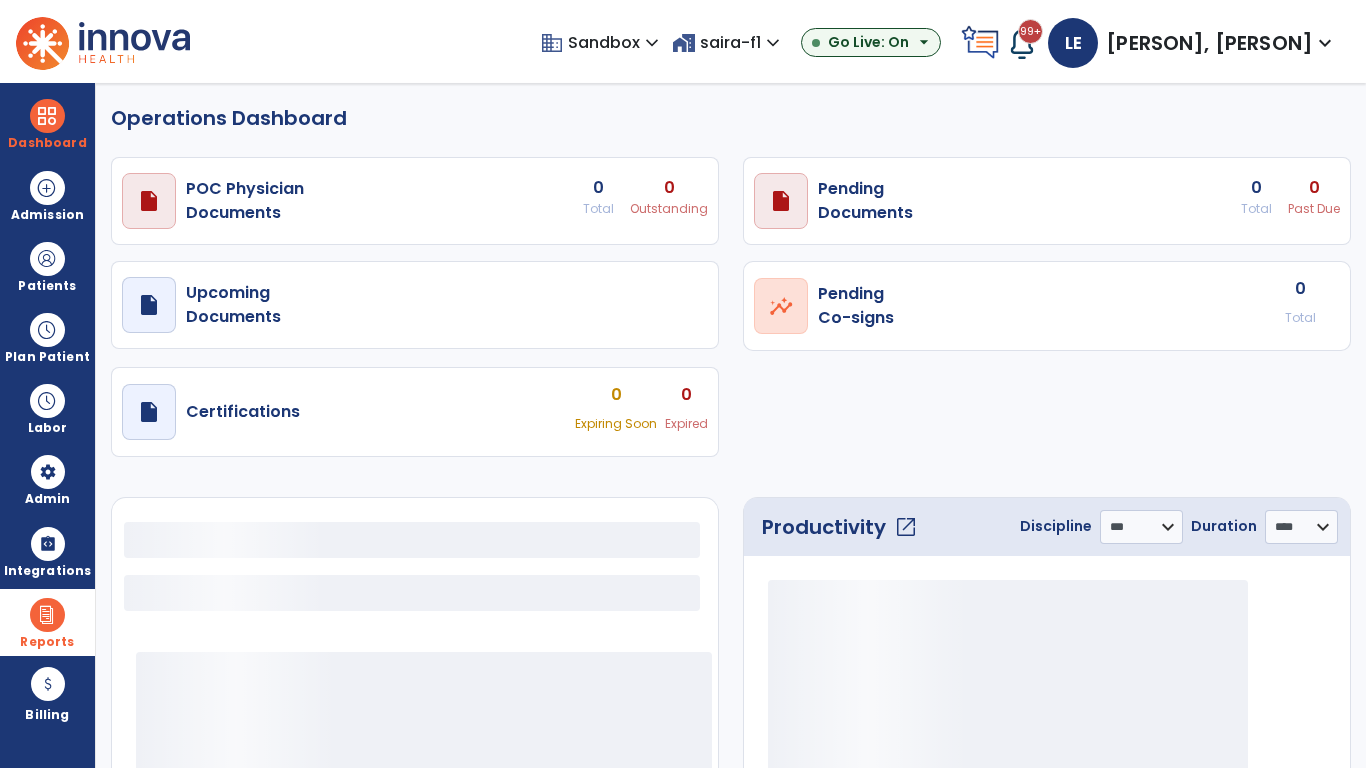 click at bounding box center [47, 615] 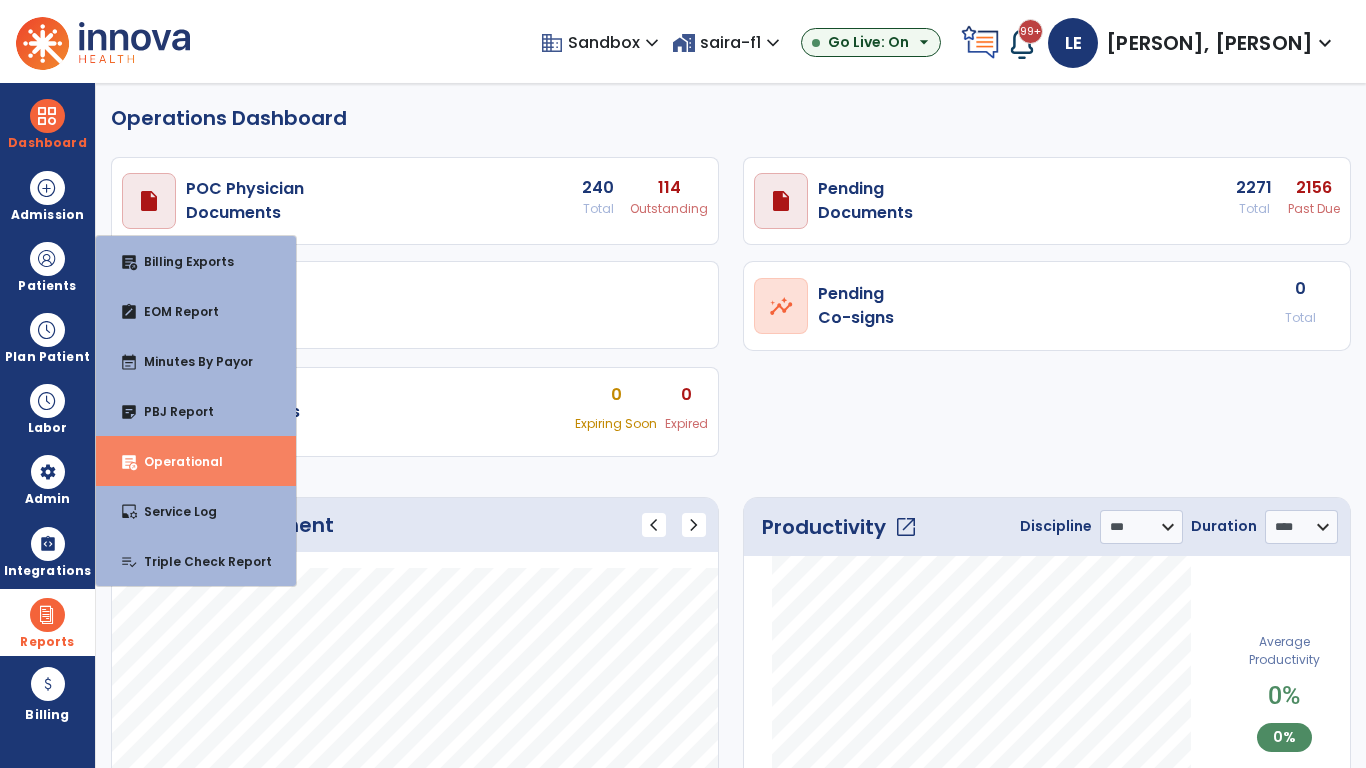 click on "Operational" at bounding box center [175, 461] 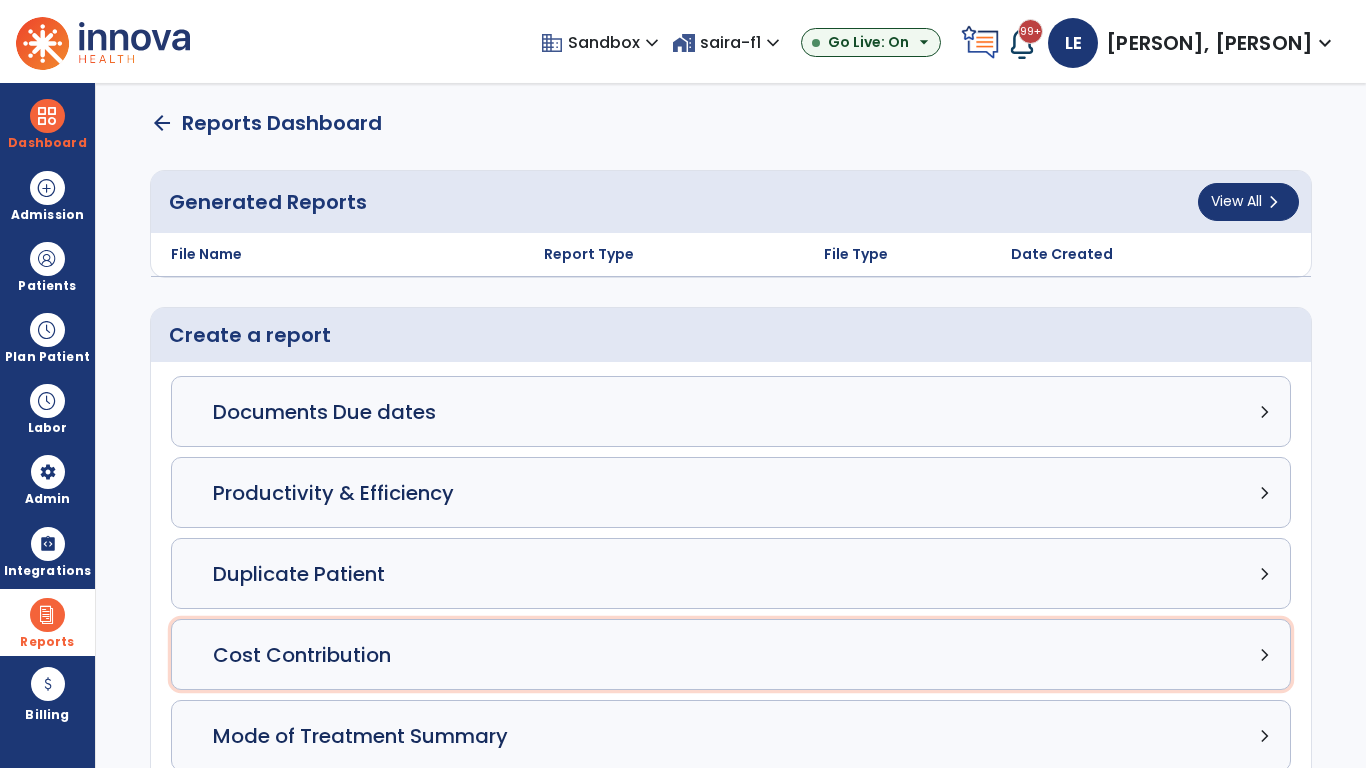 click on "Cost Contribution chevron_right" 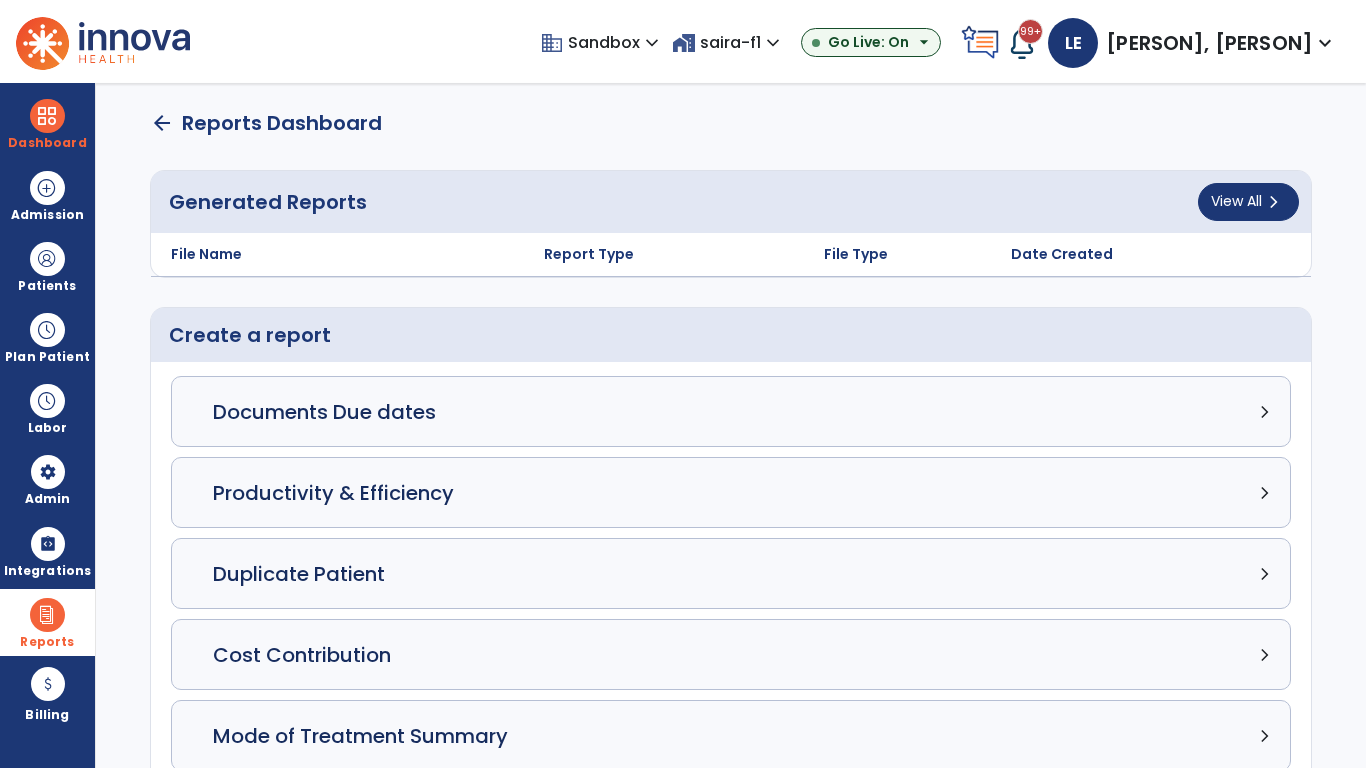 select on "*****" 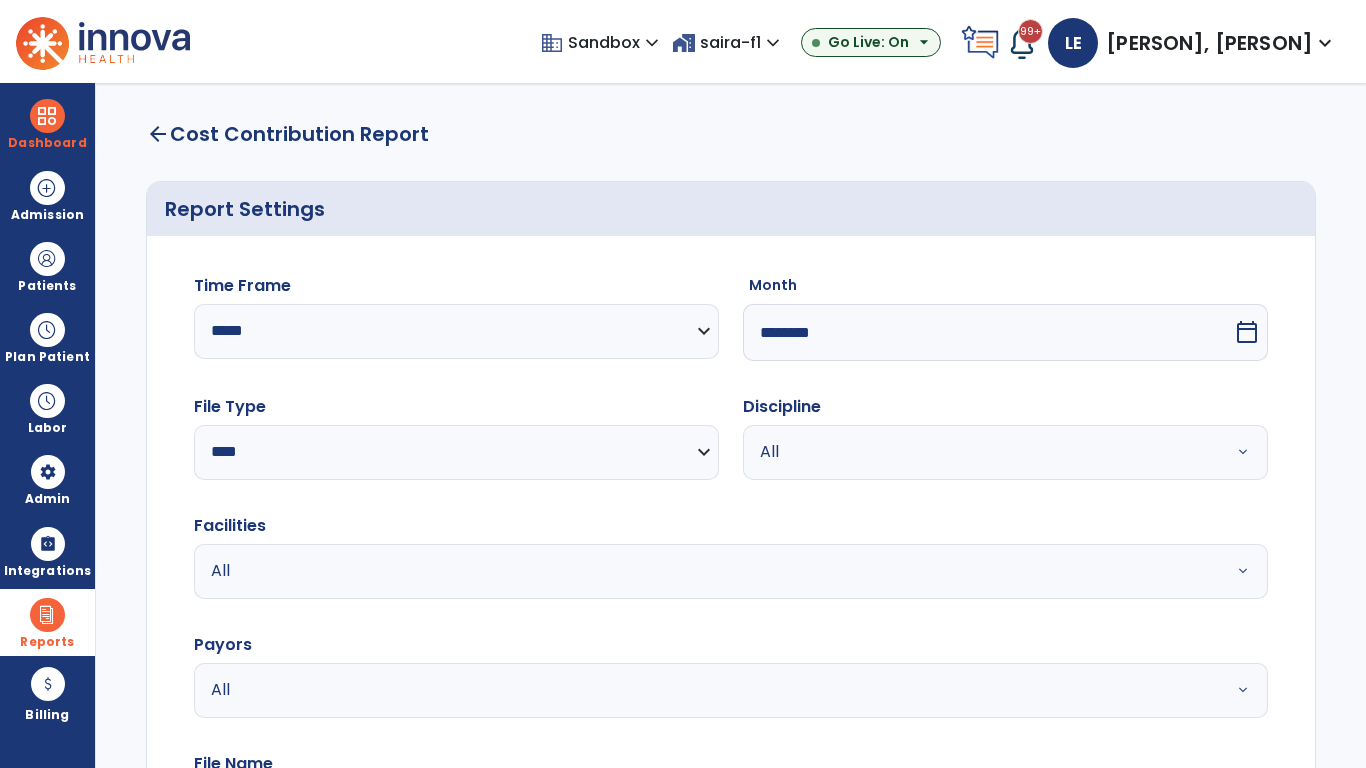 select on "*****" 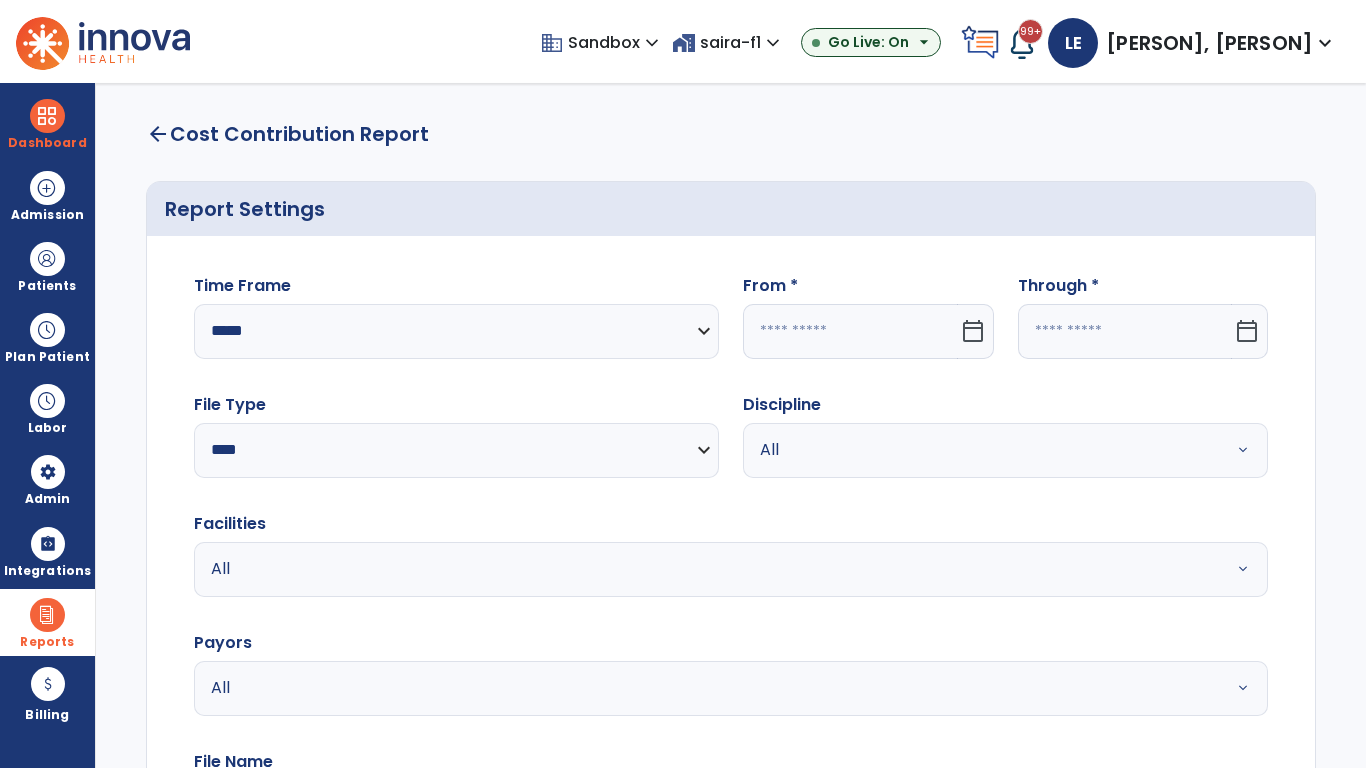 click 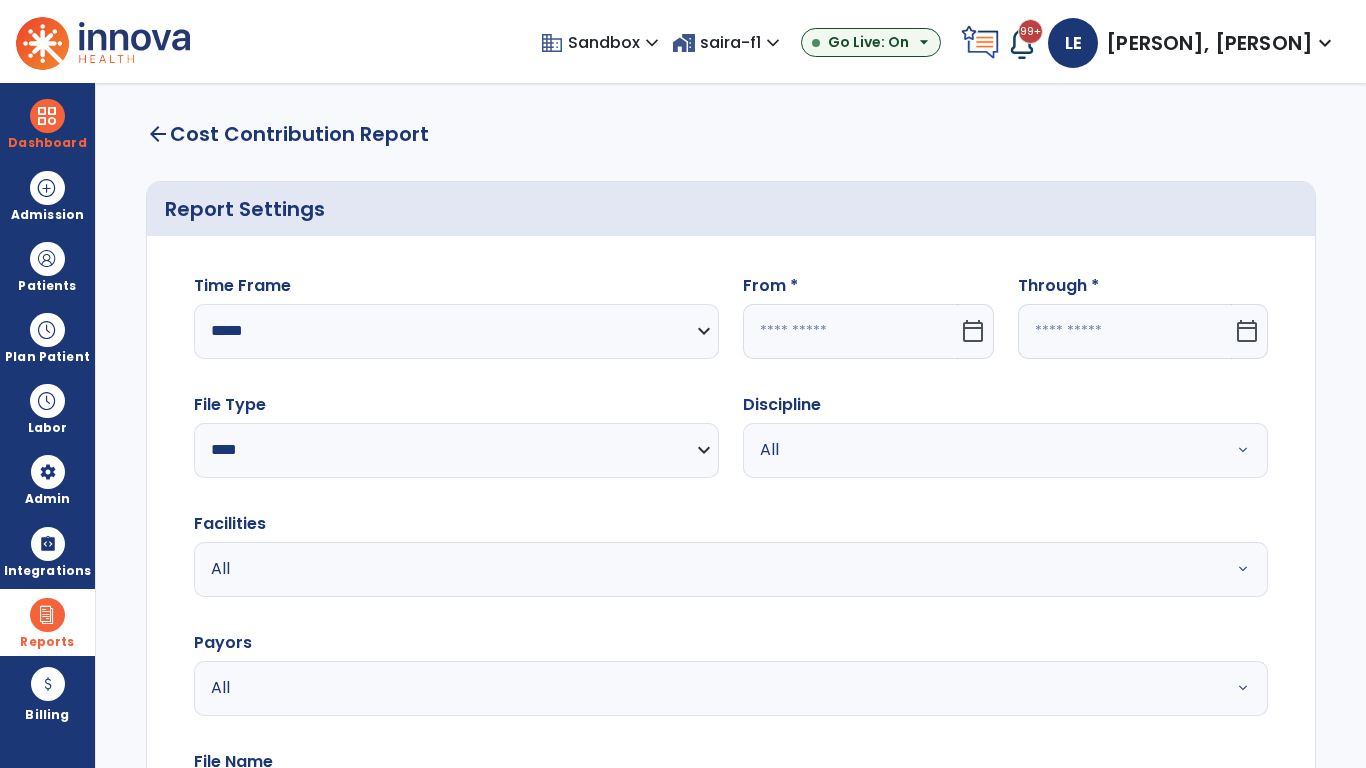 select on "*" 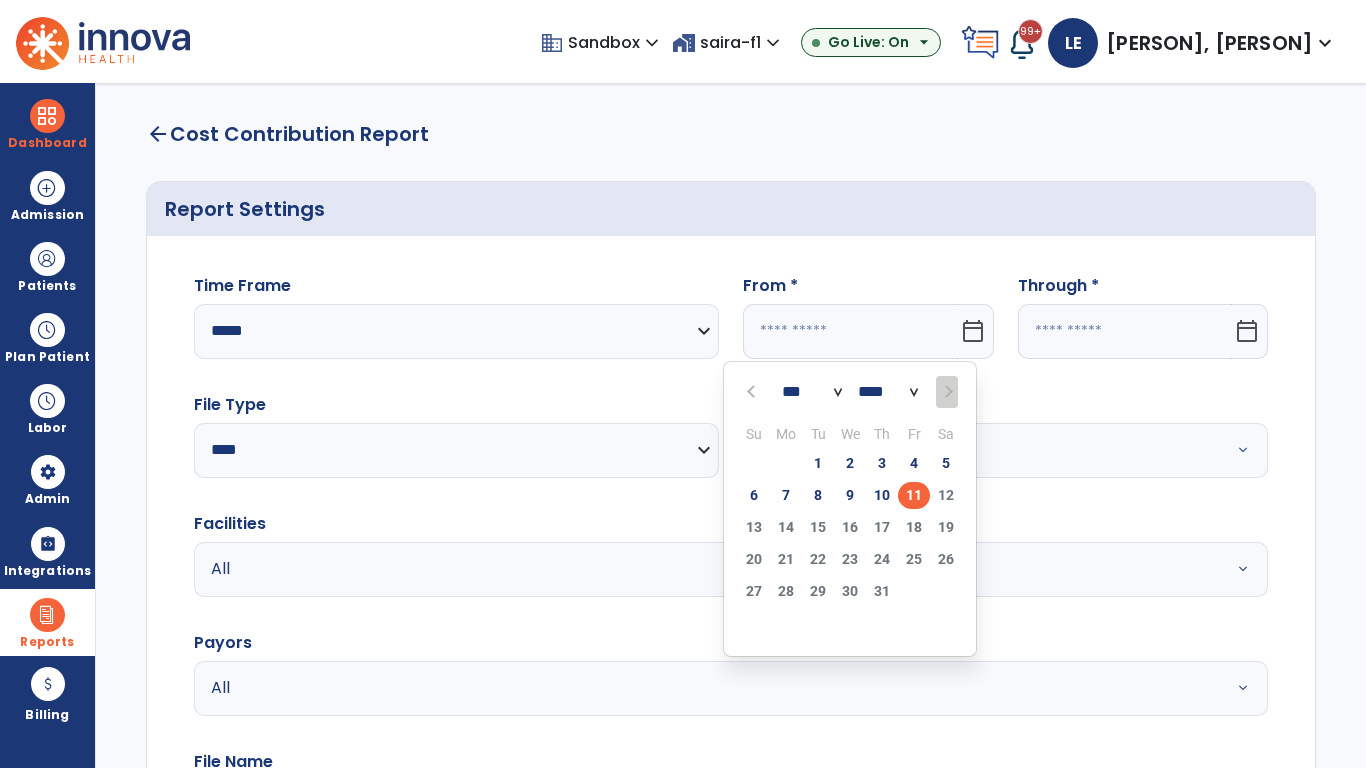 select on "****" 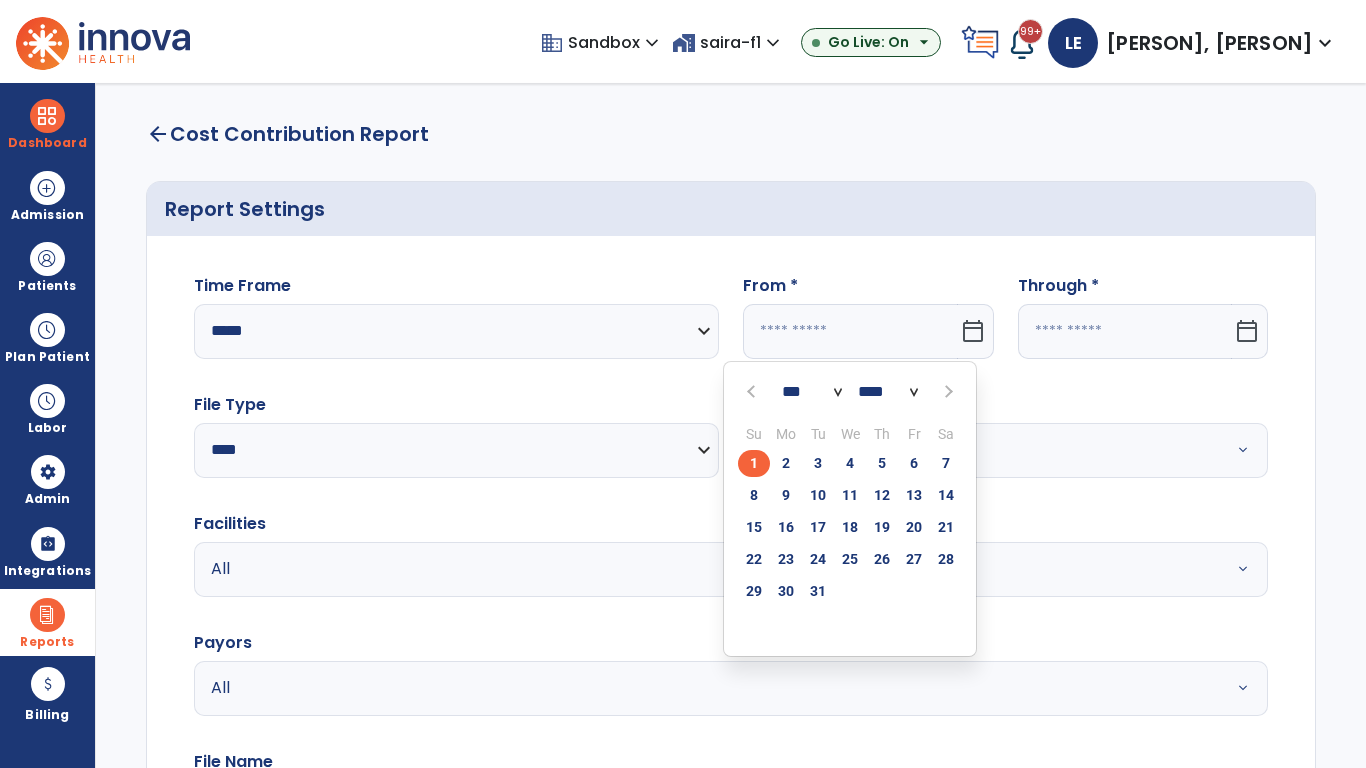 click on "1" 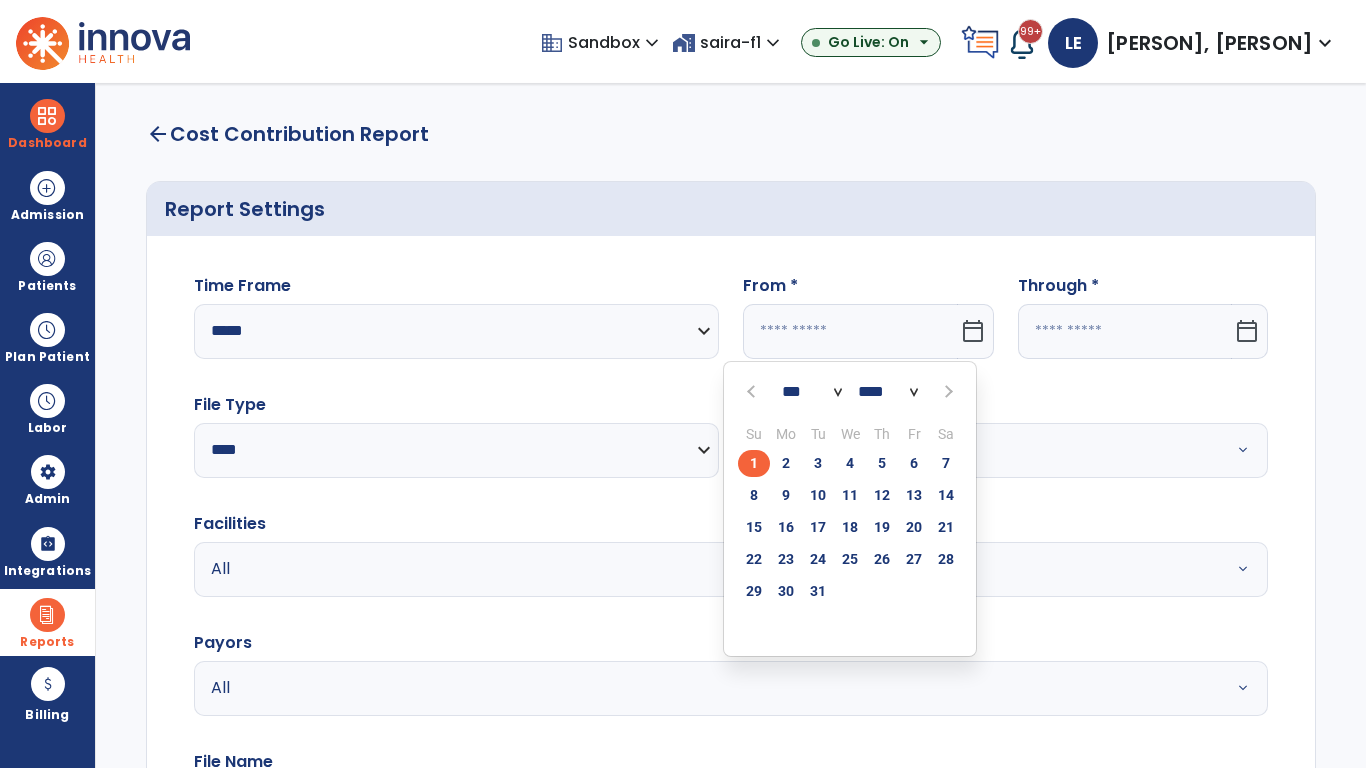 type on "**********" 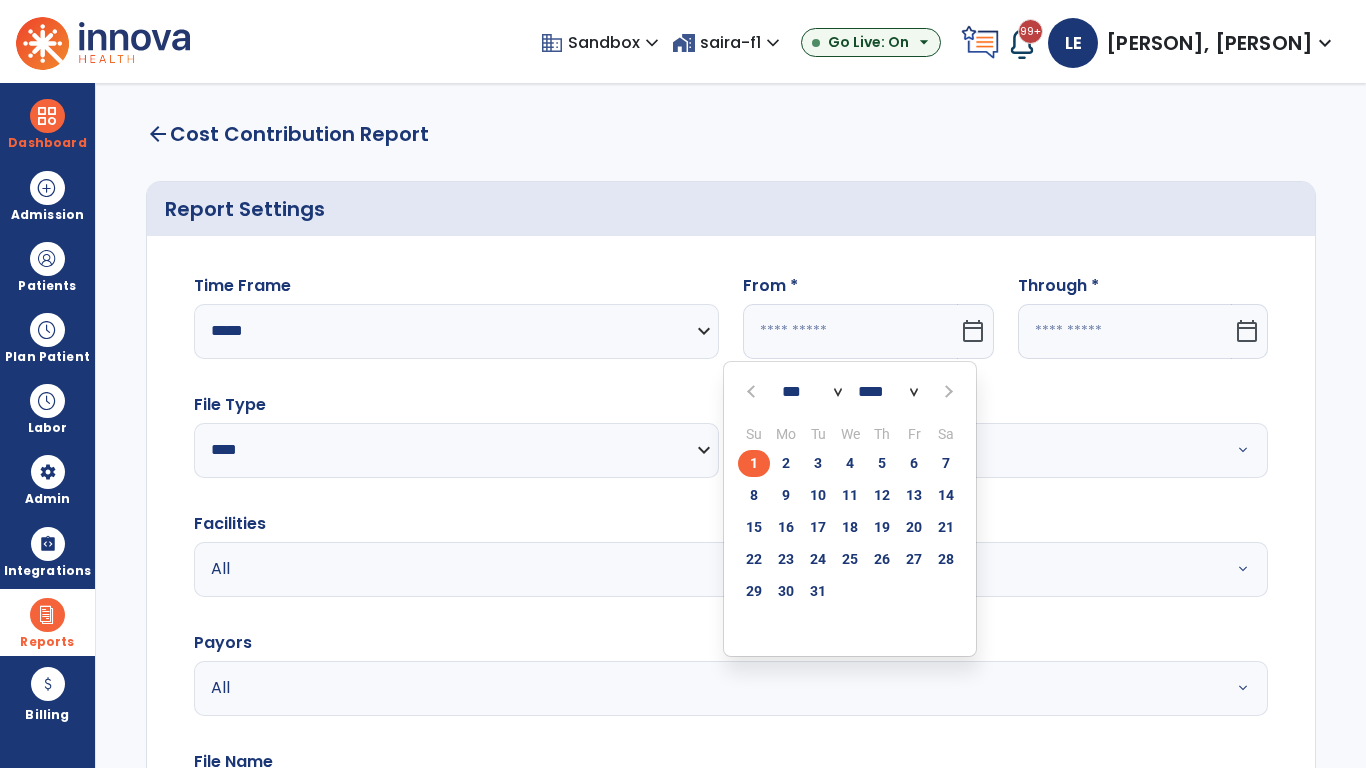 type on "*********" 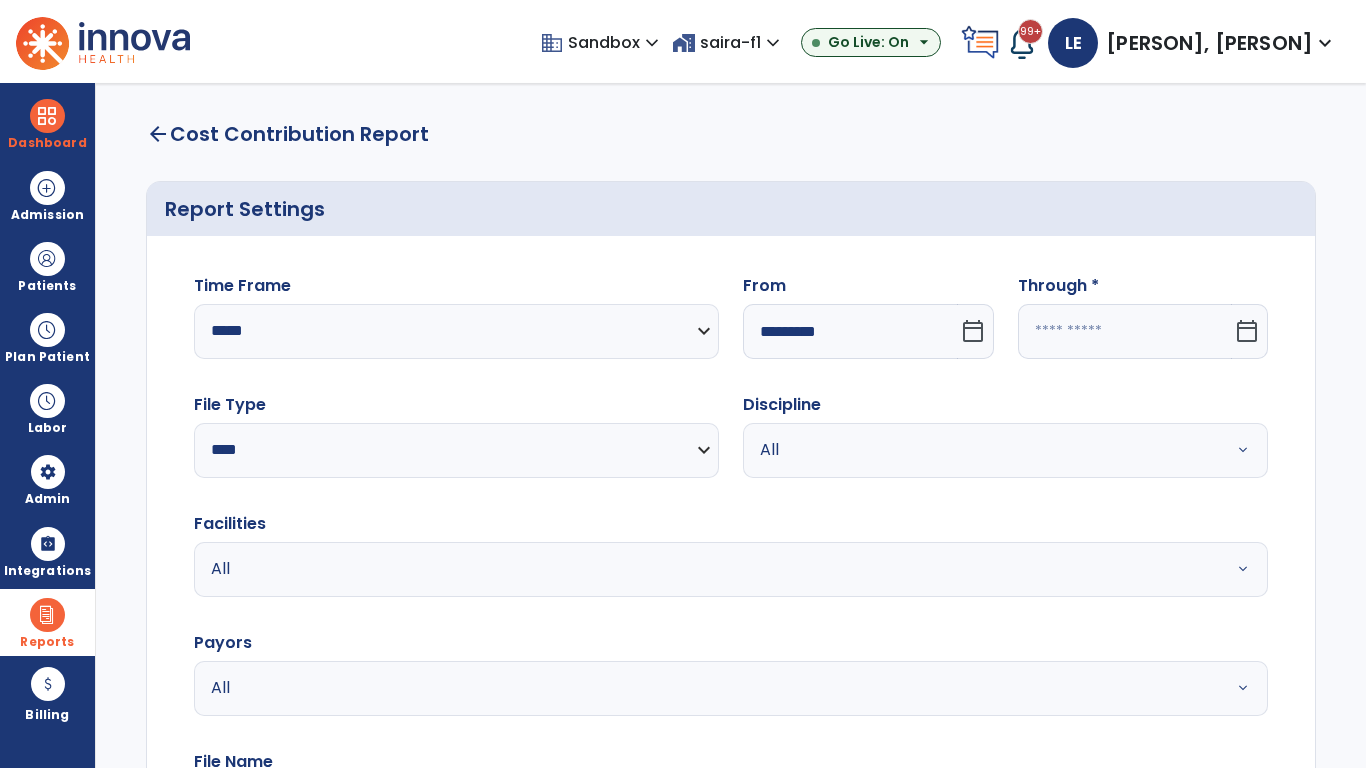 click 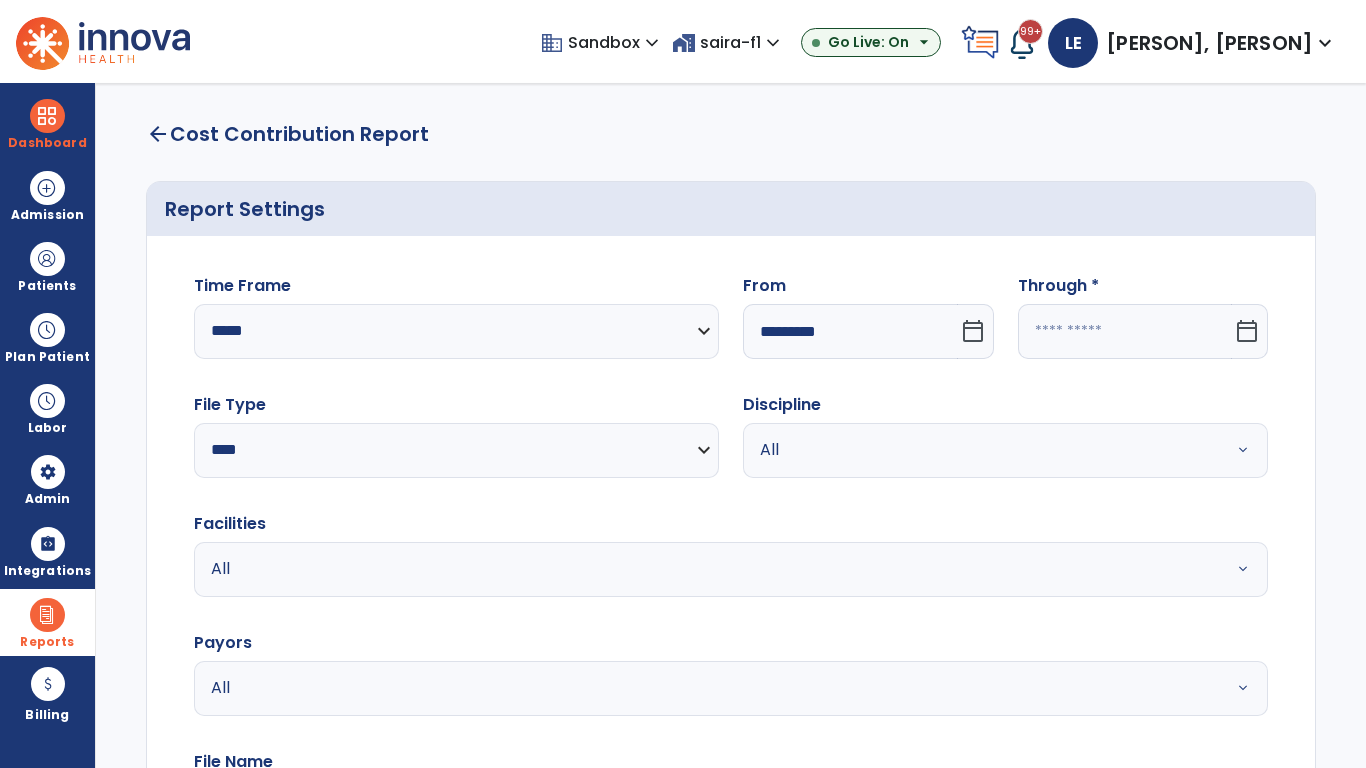 select on "*" 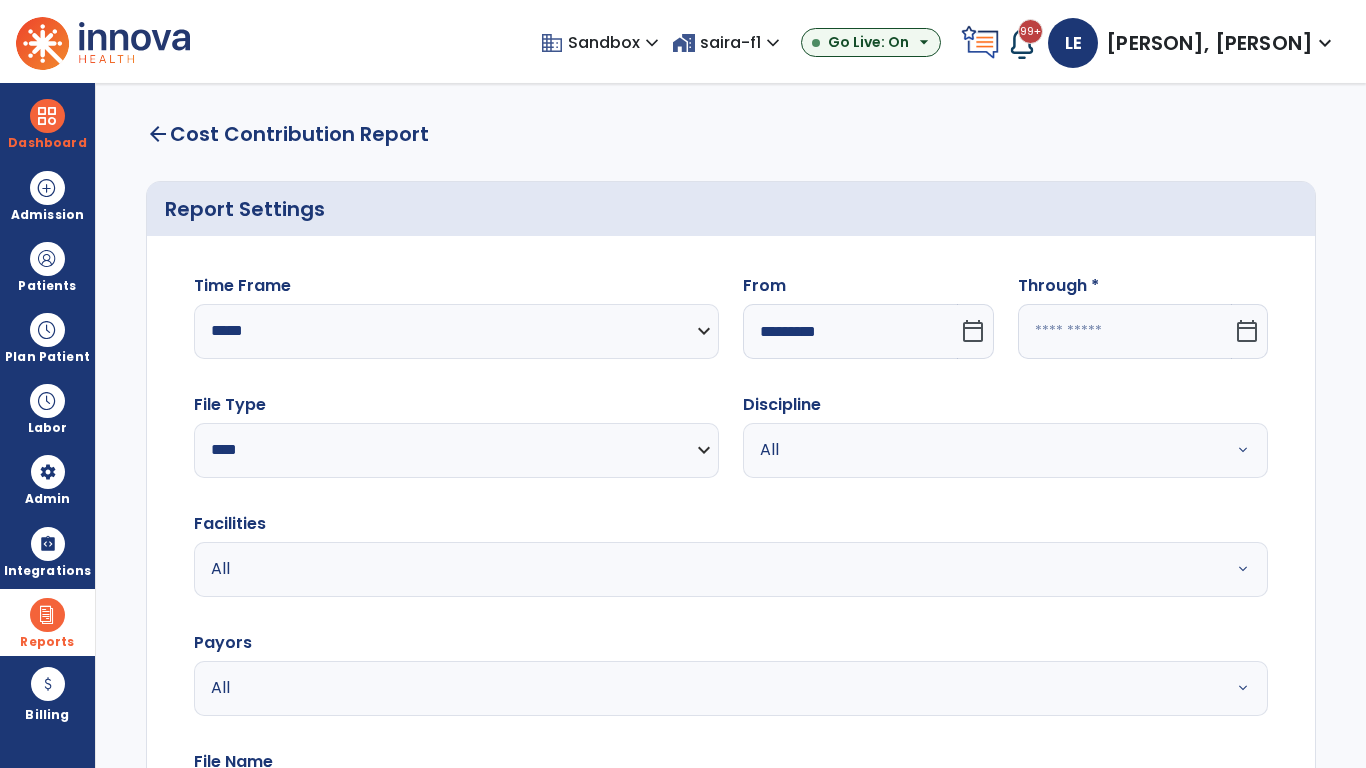 select on "****" 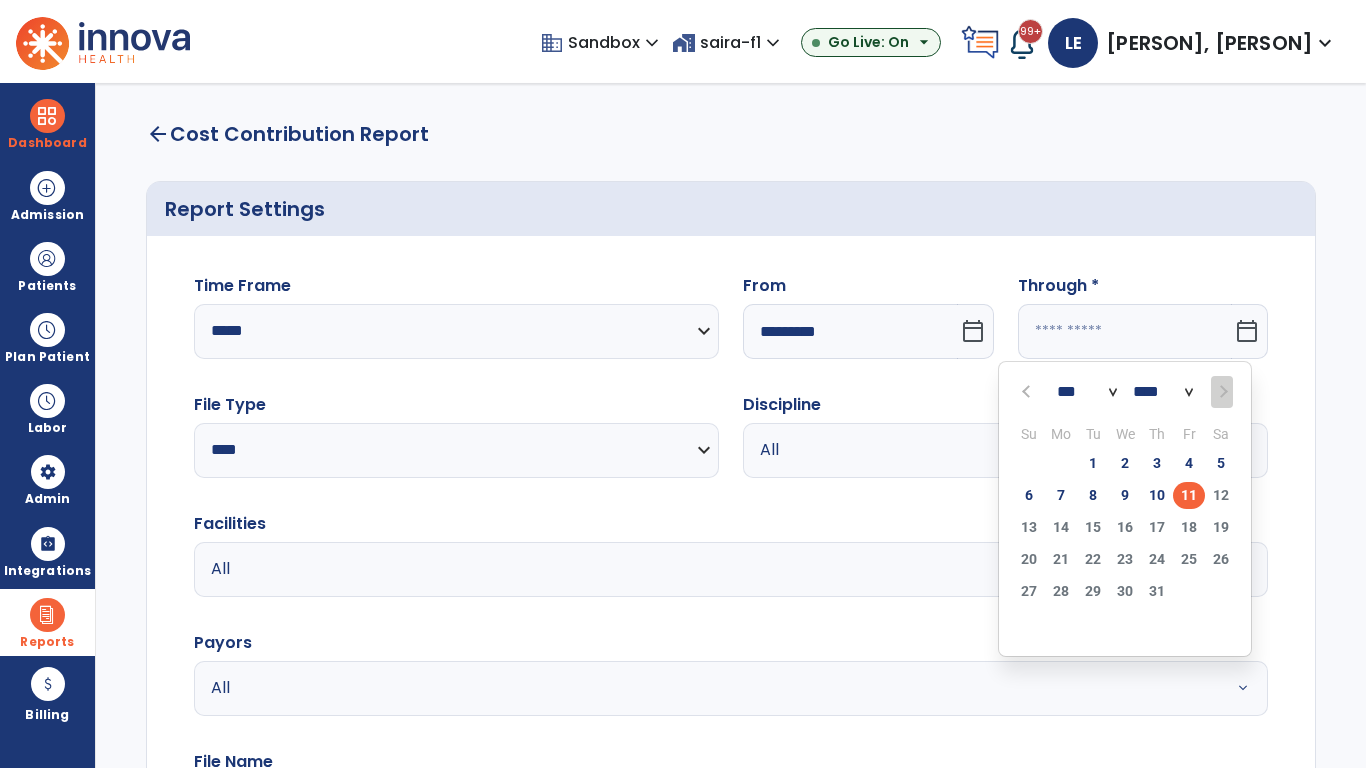 select on "*" 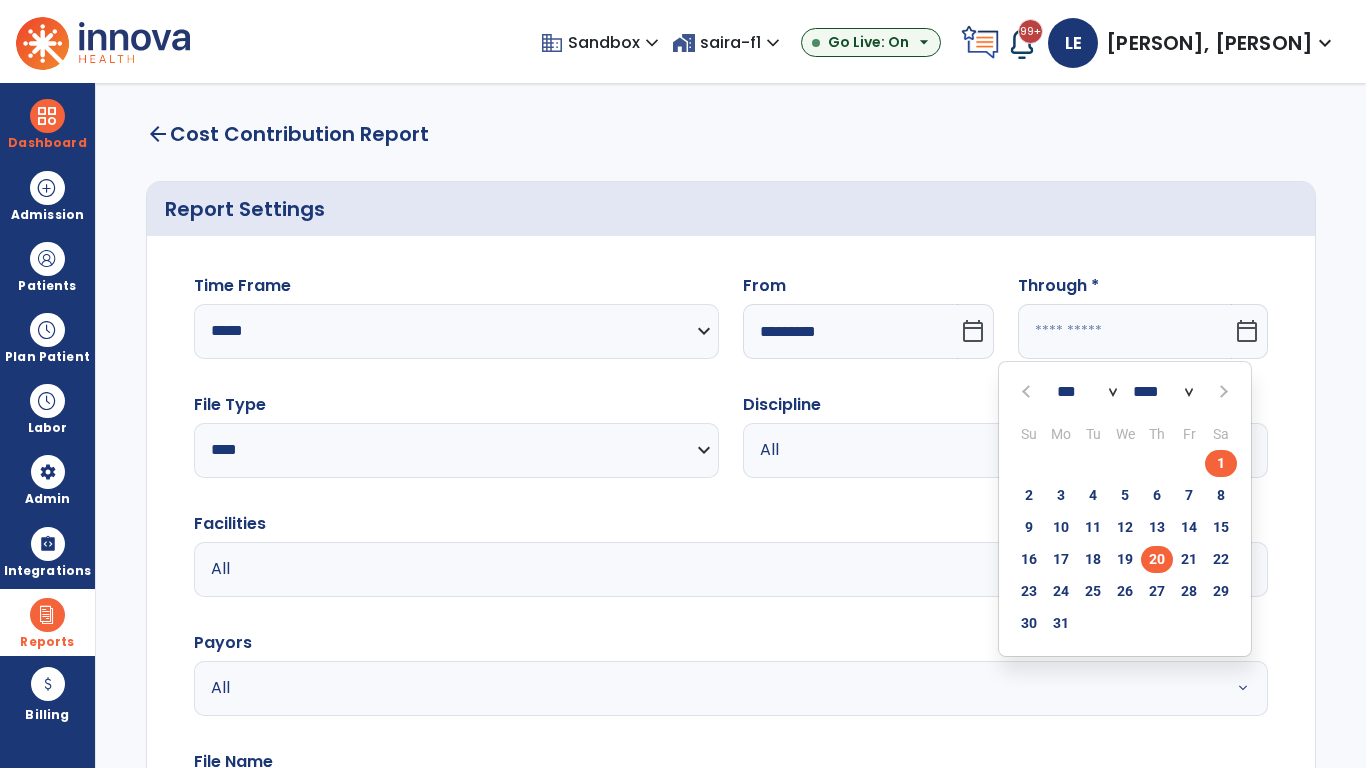 click on "20" 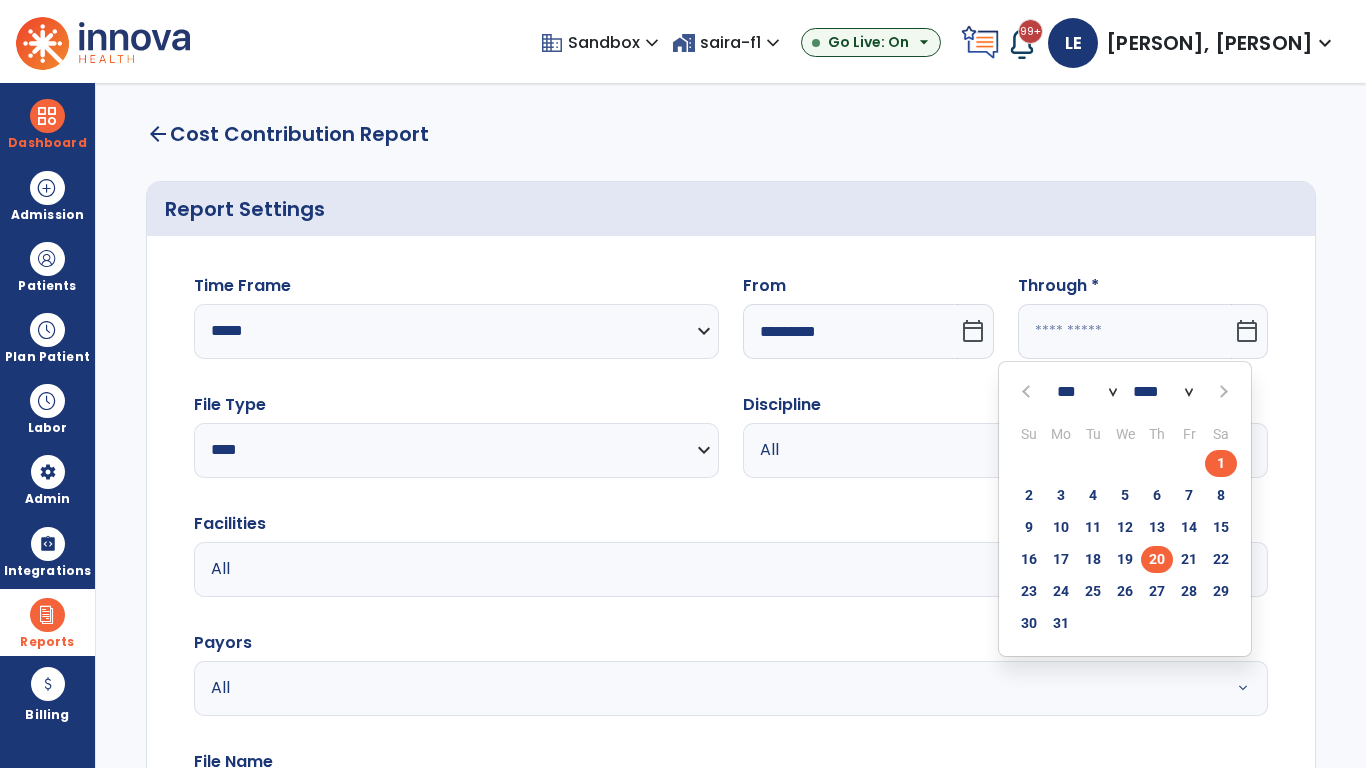 type on "**********" 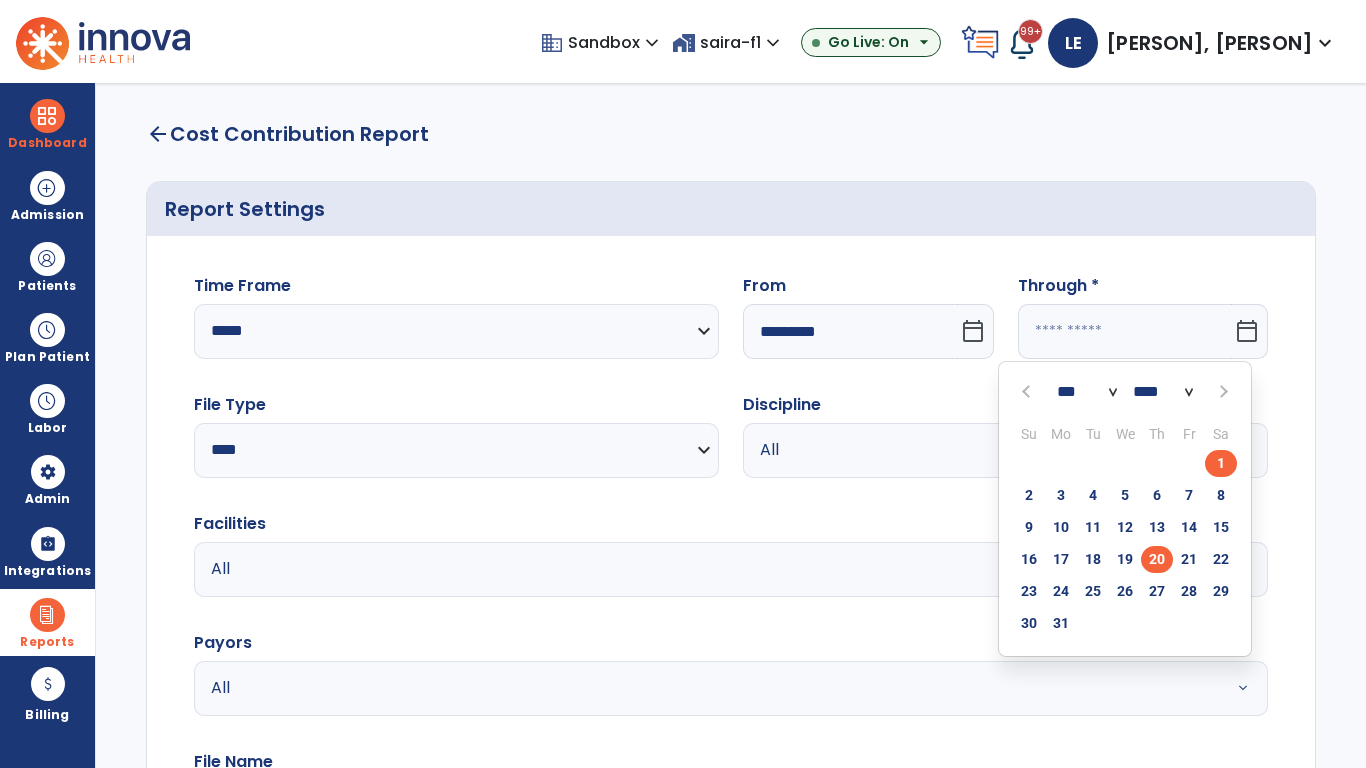 type on "*********" 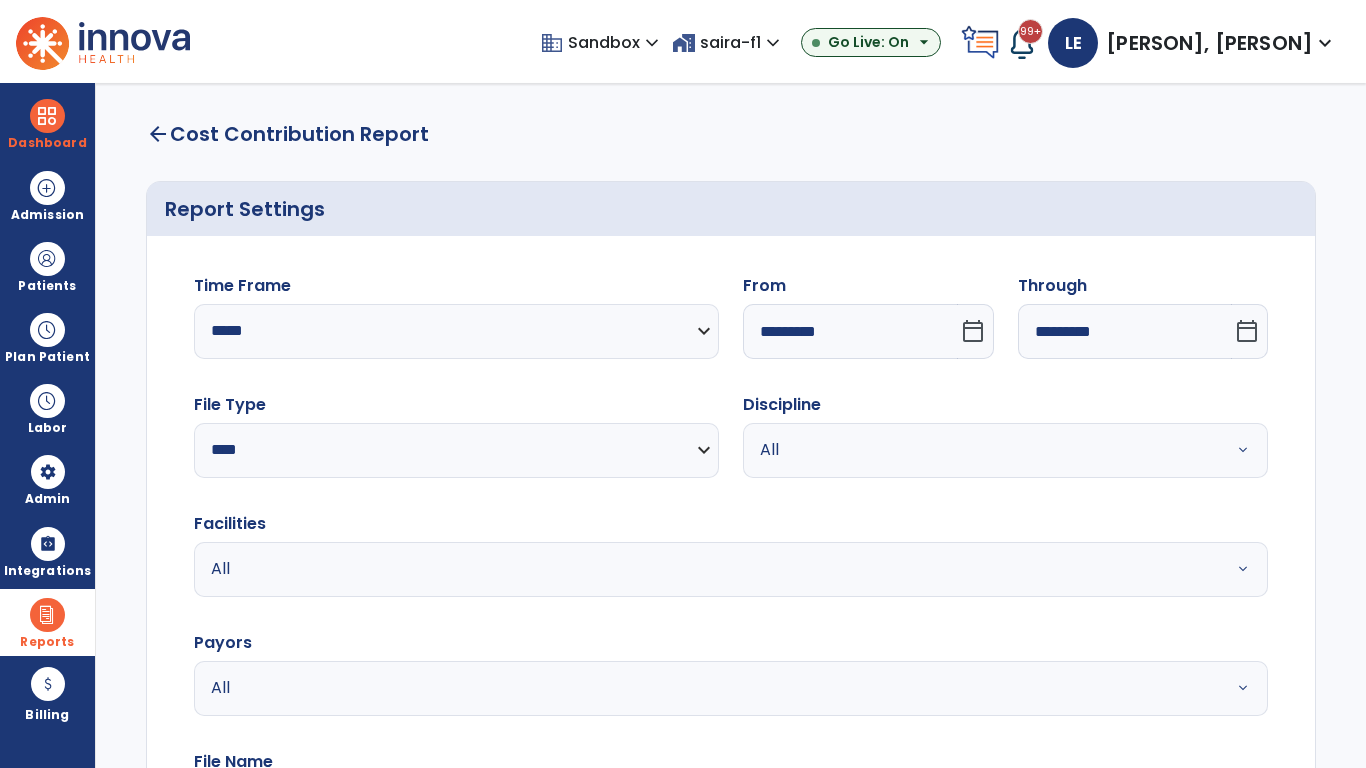 click on "All" at bounding box center [981, 450] 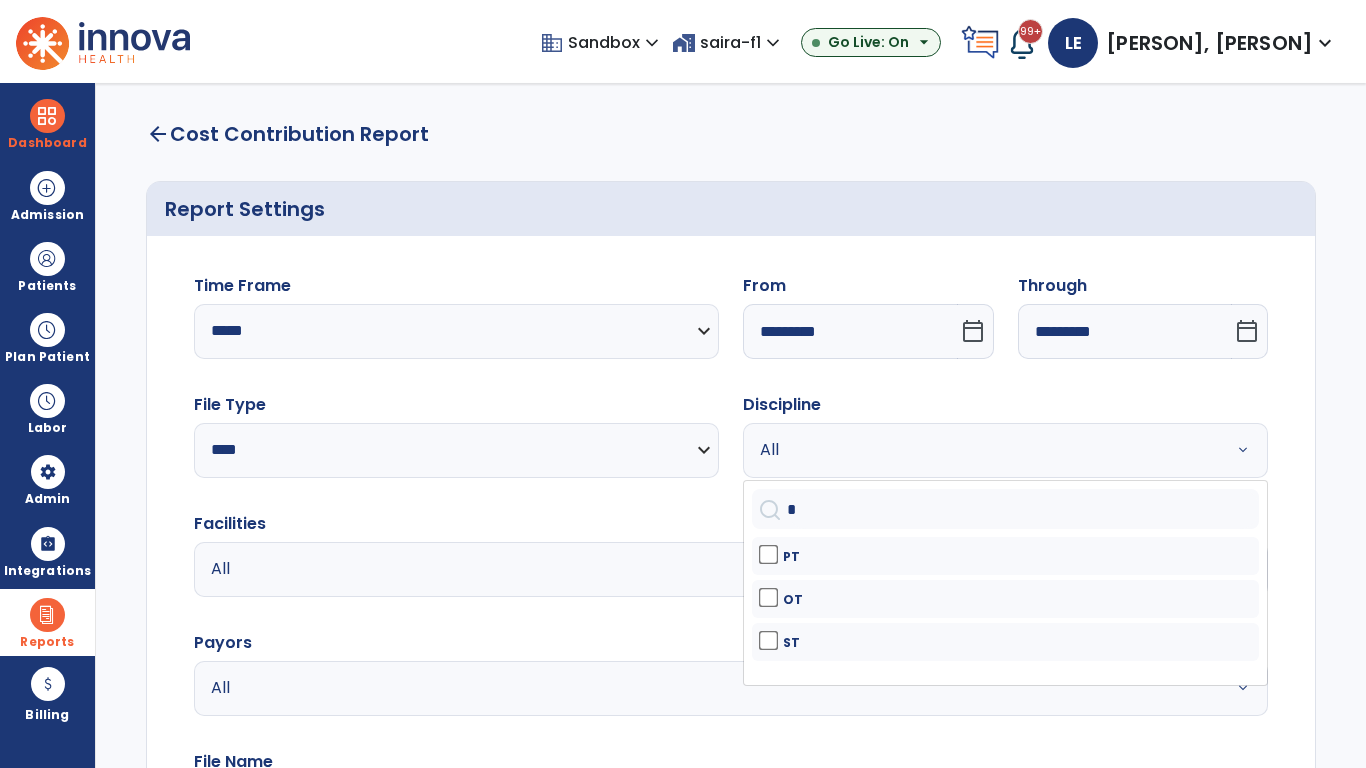 type on "**" 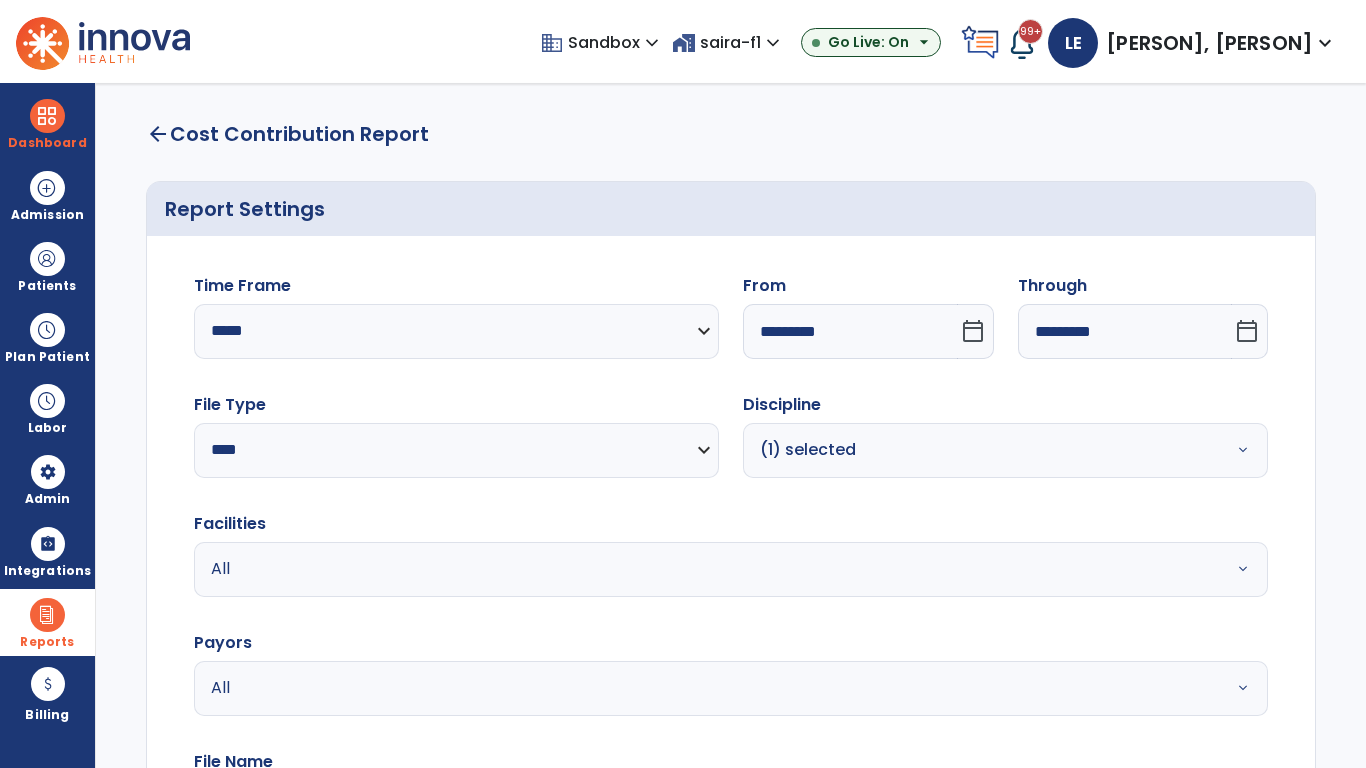 scroll, scrollTop: 51, scrollLeft: 0, axis: vertical 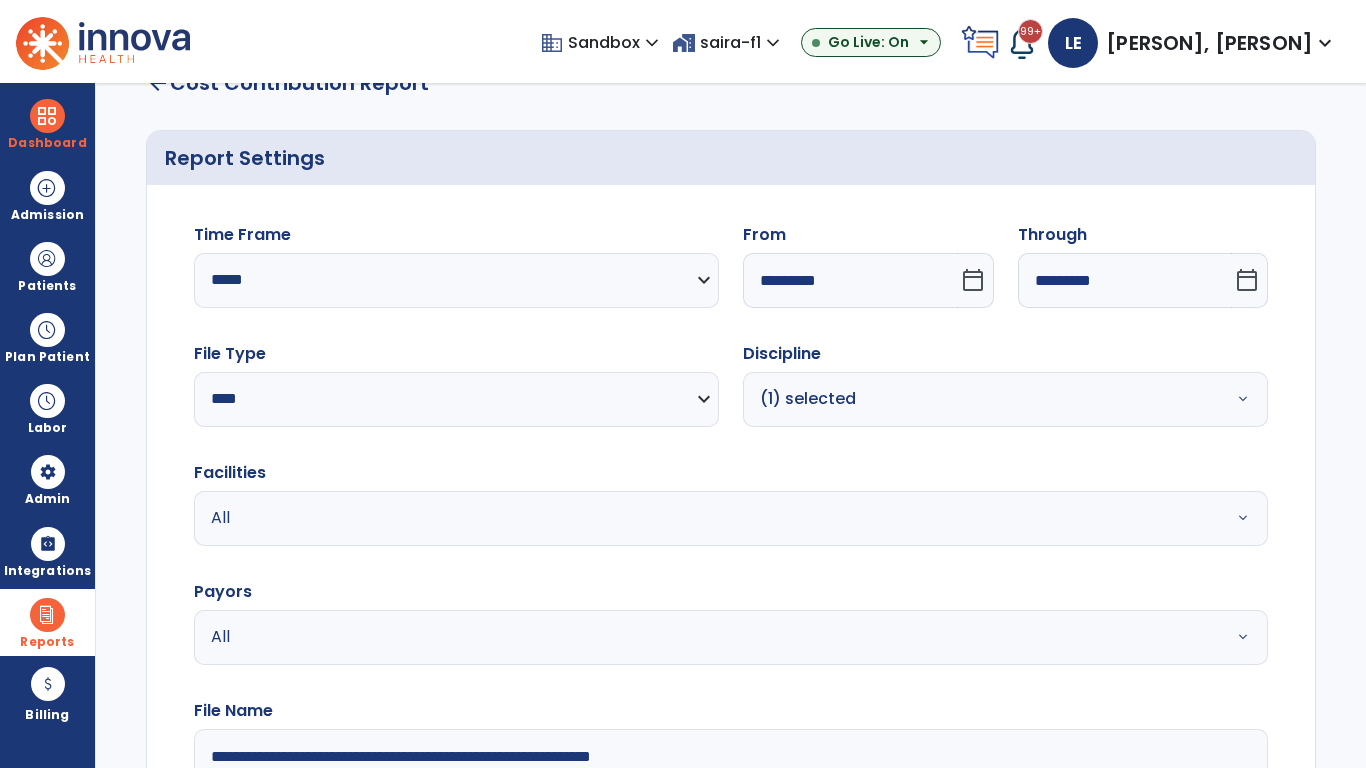 type on "**********" 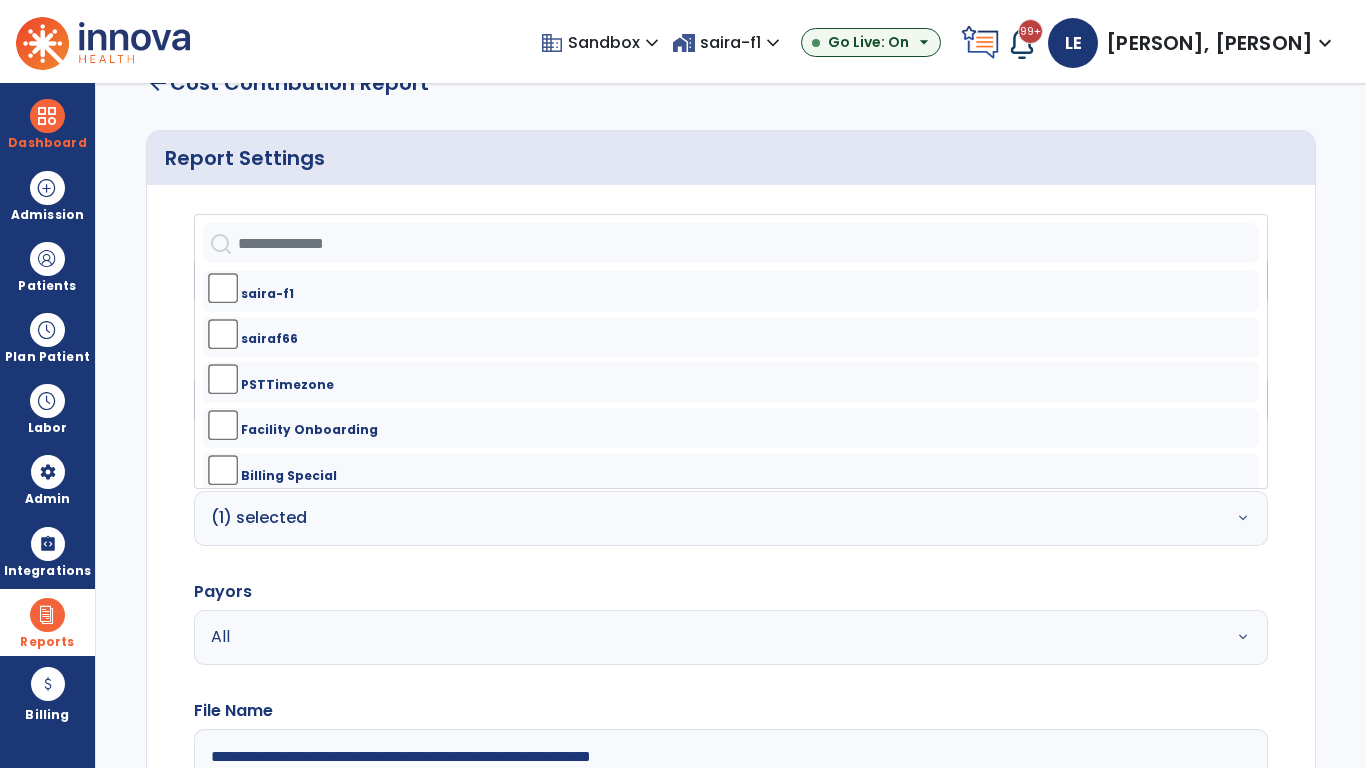 click on "All" at bounding box center [679, 637] 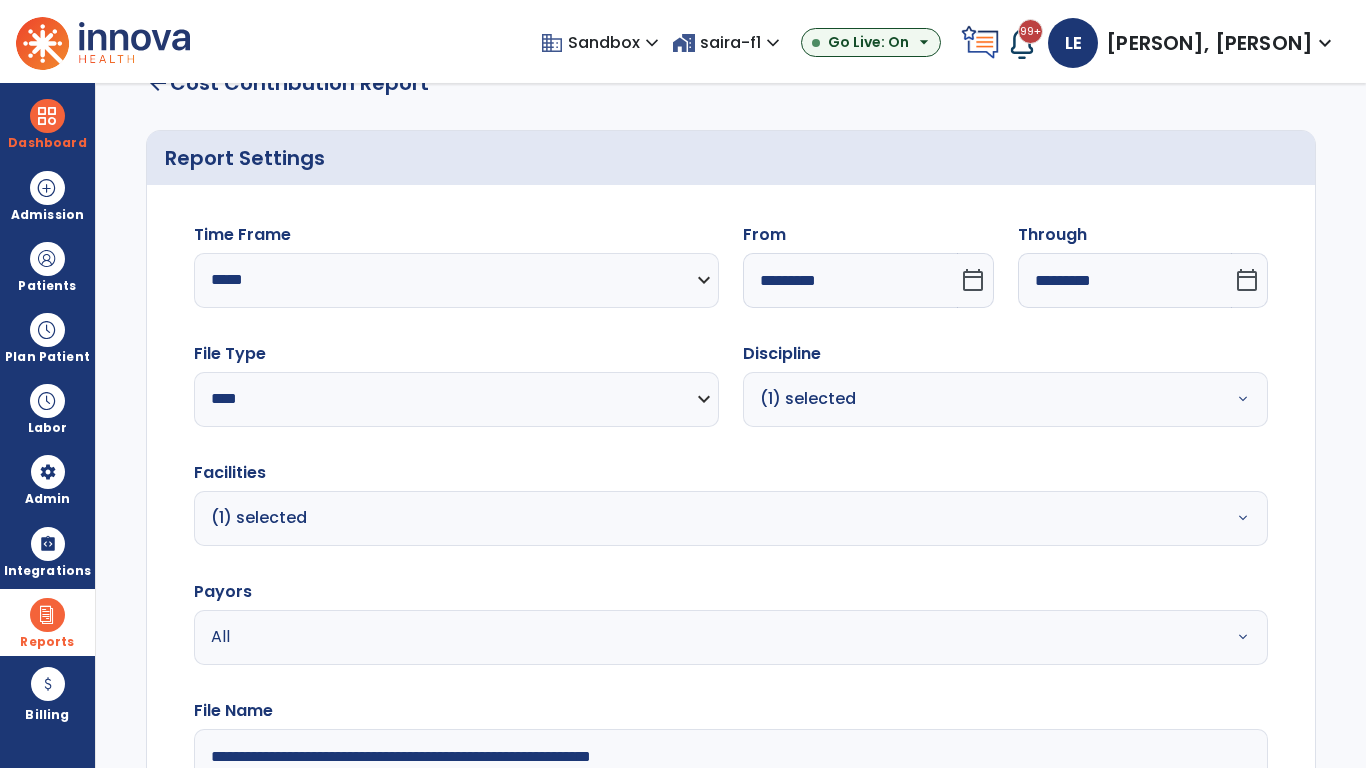 click on "Generate Report" 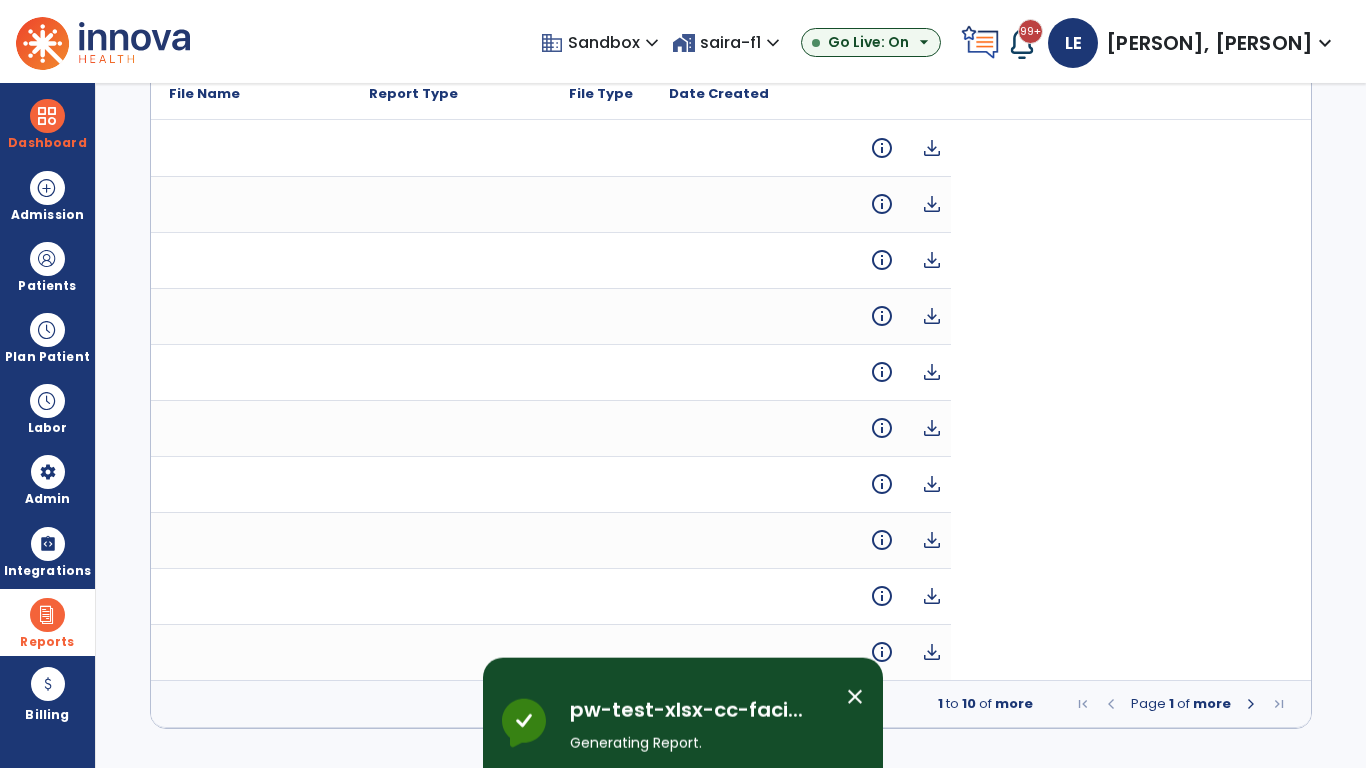 scroll, scrollTop: 0, scrollLeft: 0, axis: both 